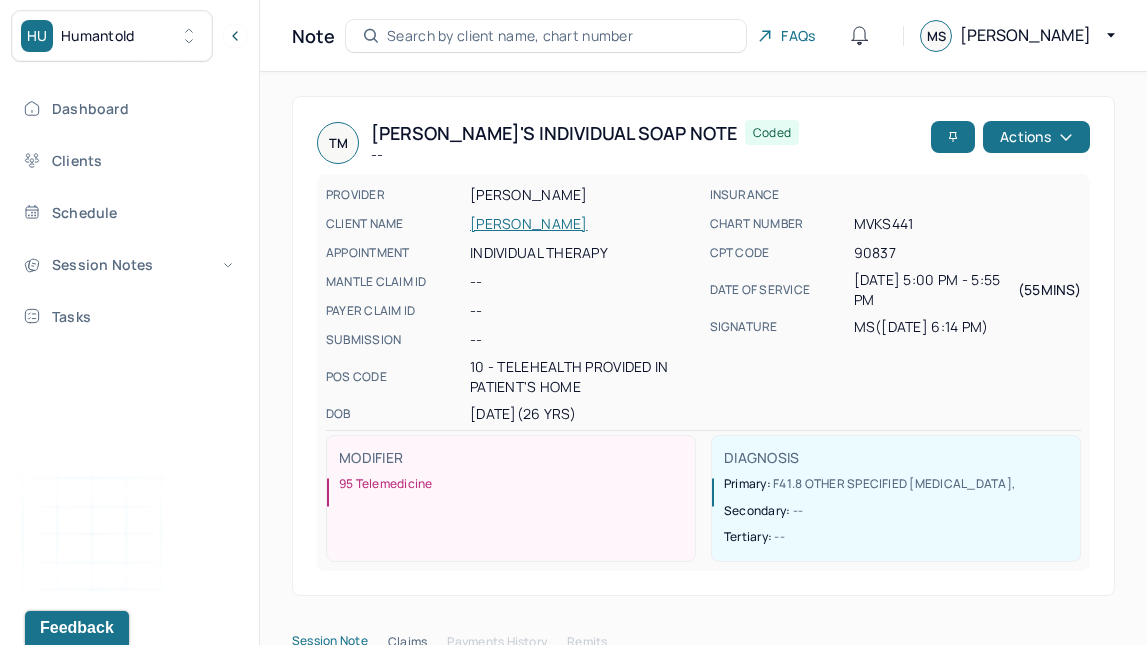 scroll, scrollTop: 0, scrollLeft: 0, axis: both 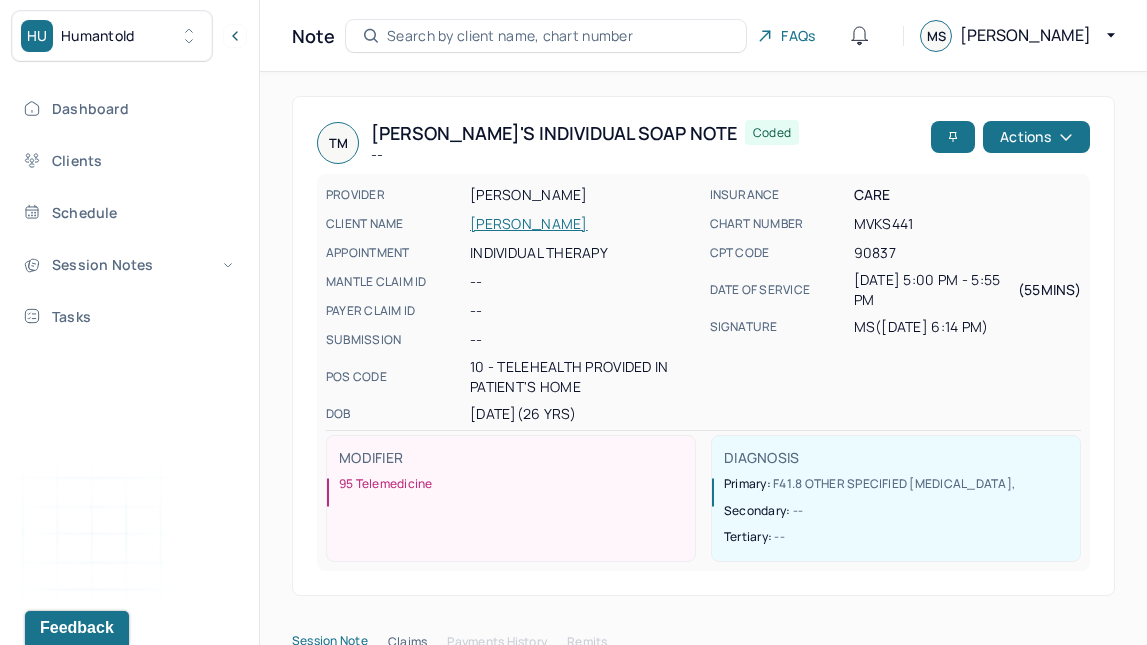 click on "Session Notes" at bounding box center [128, 264] 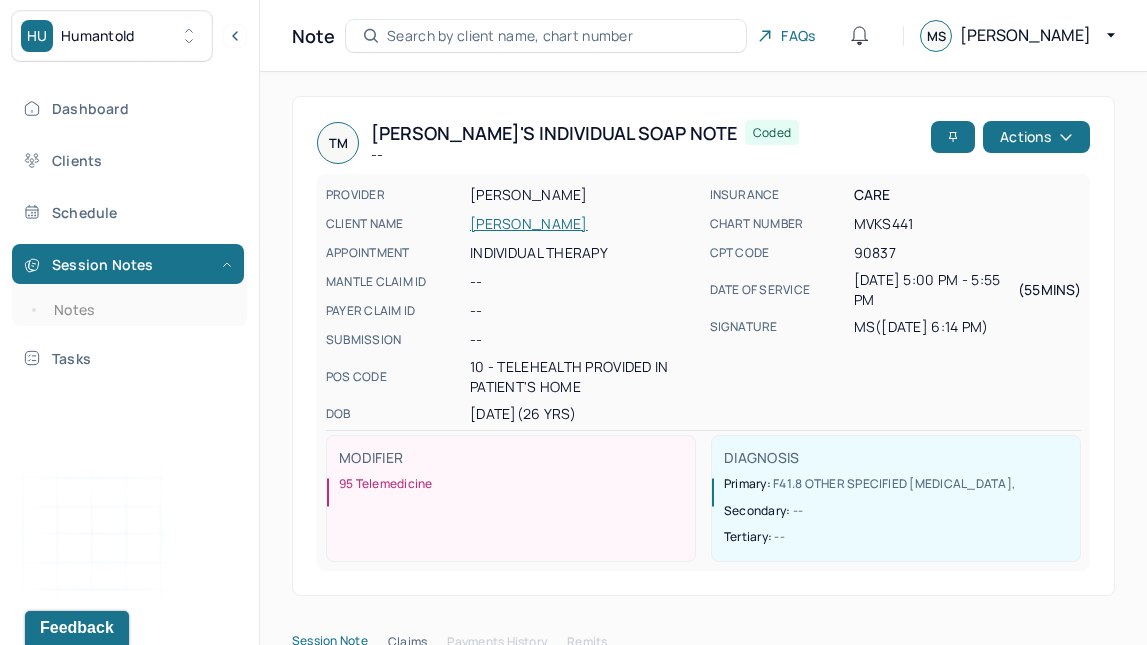 click on "Notes" at bounding box center [139, 310] 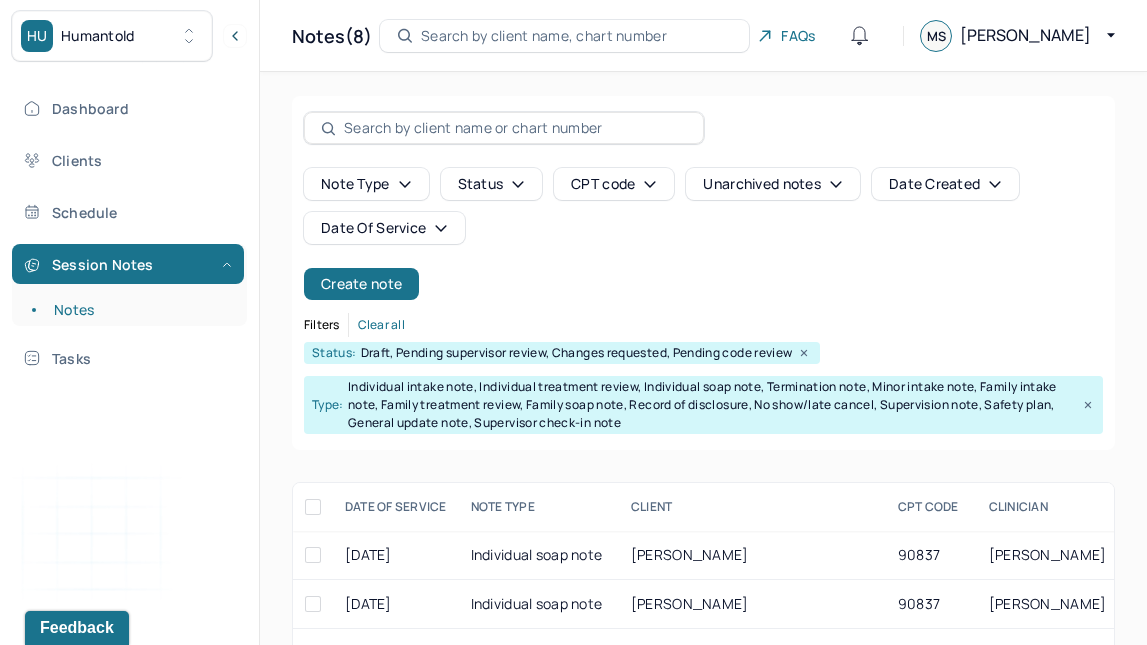 click on "Create note" at bounding box center [361, 284] 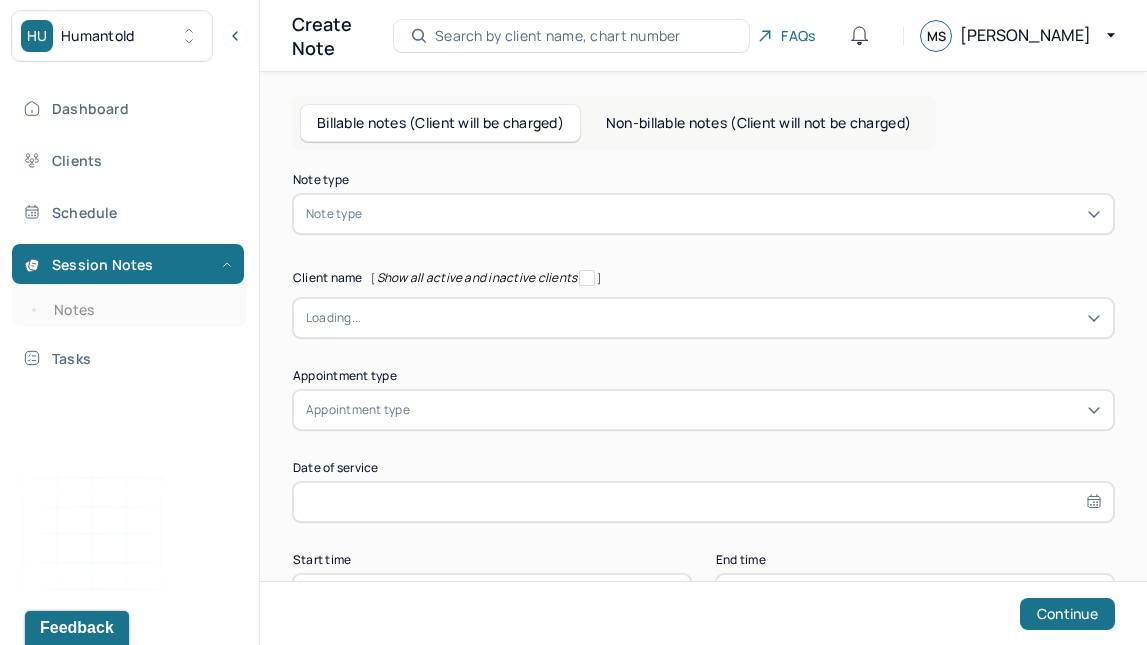 click at bounding box center [733, 214] 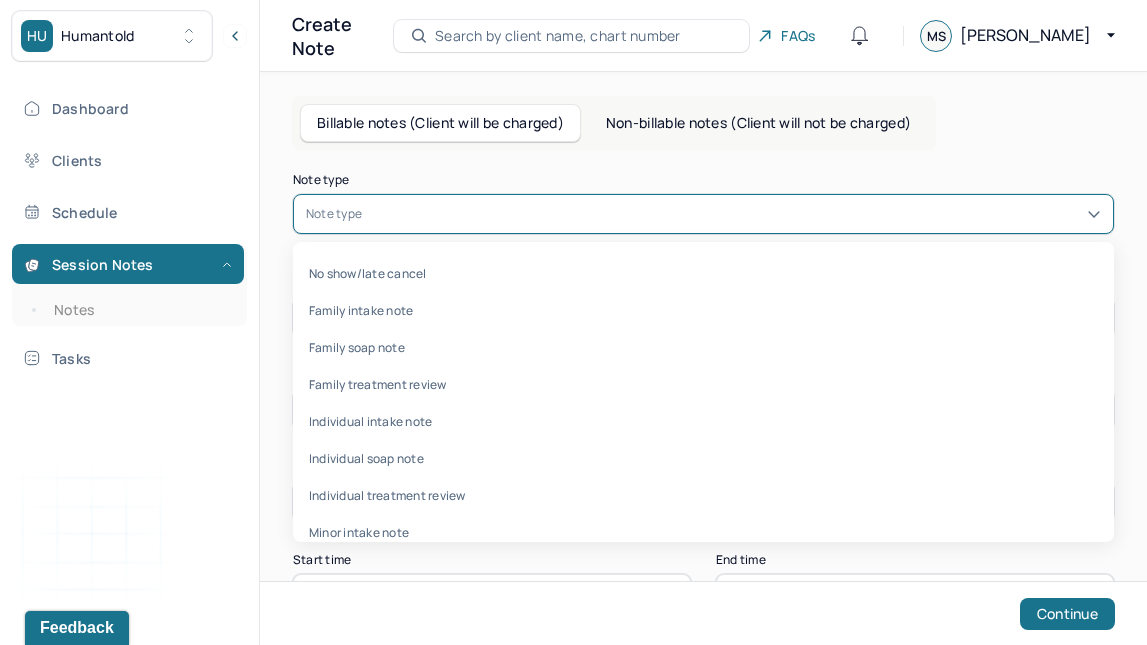 click on "Individual soap note" at bounding box center [703, 458] 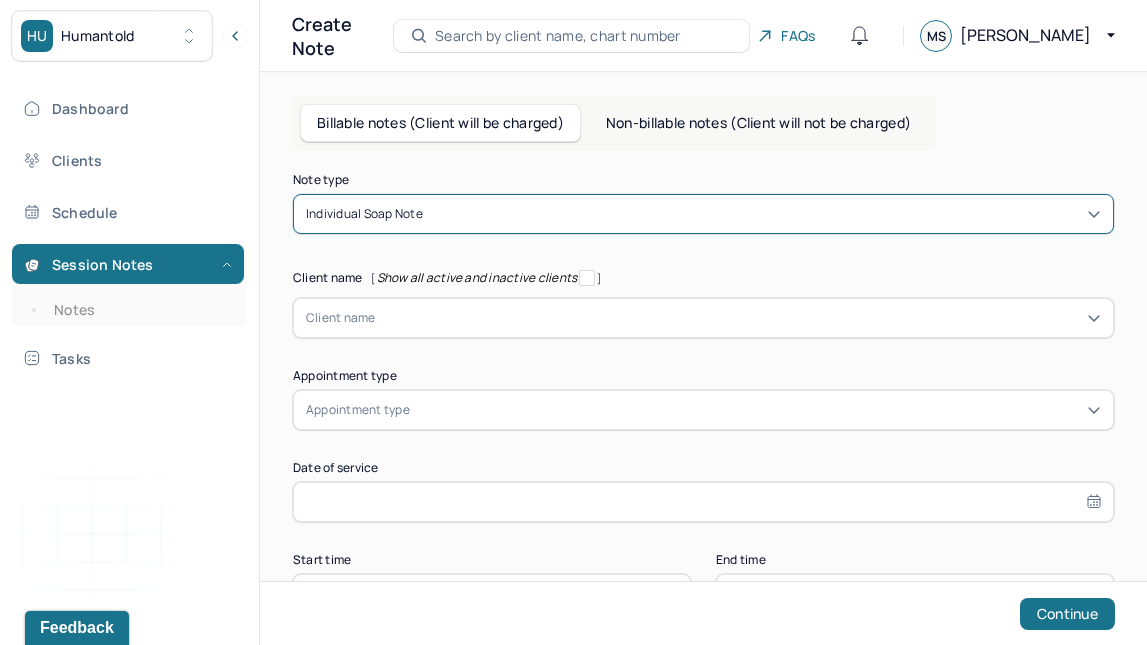 click on "Client name" at bounding box center [703, 318] 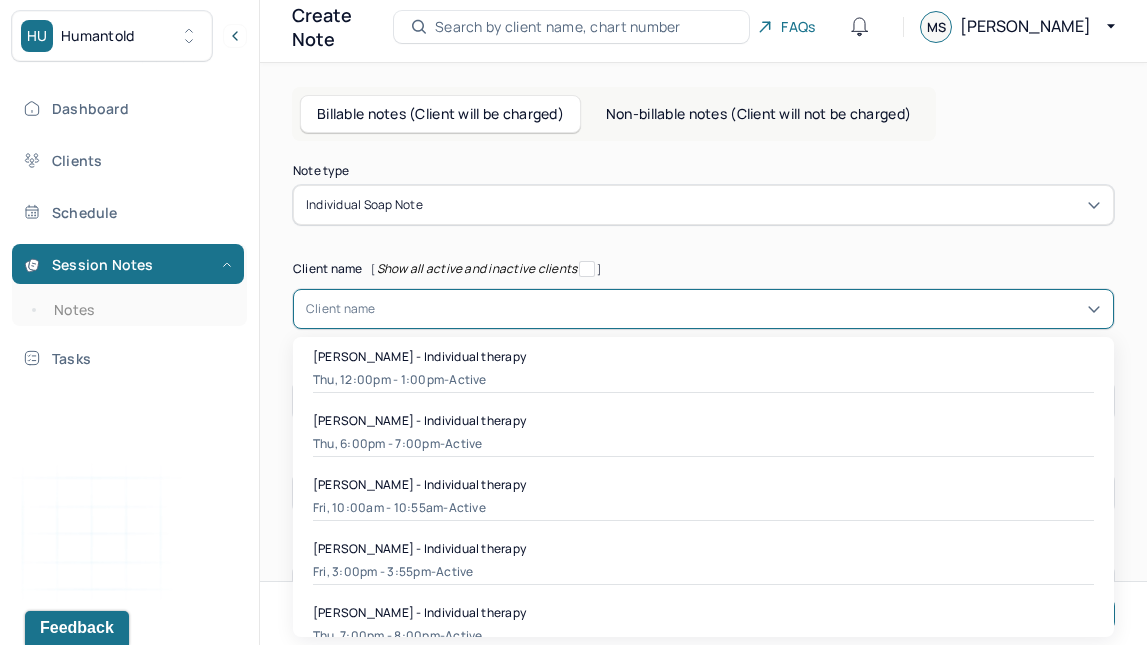 scroll, scrollTop: 10, scrollLeft: 0, axis: vertical 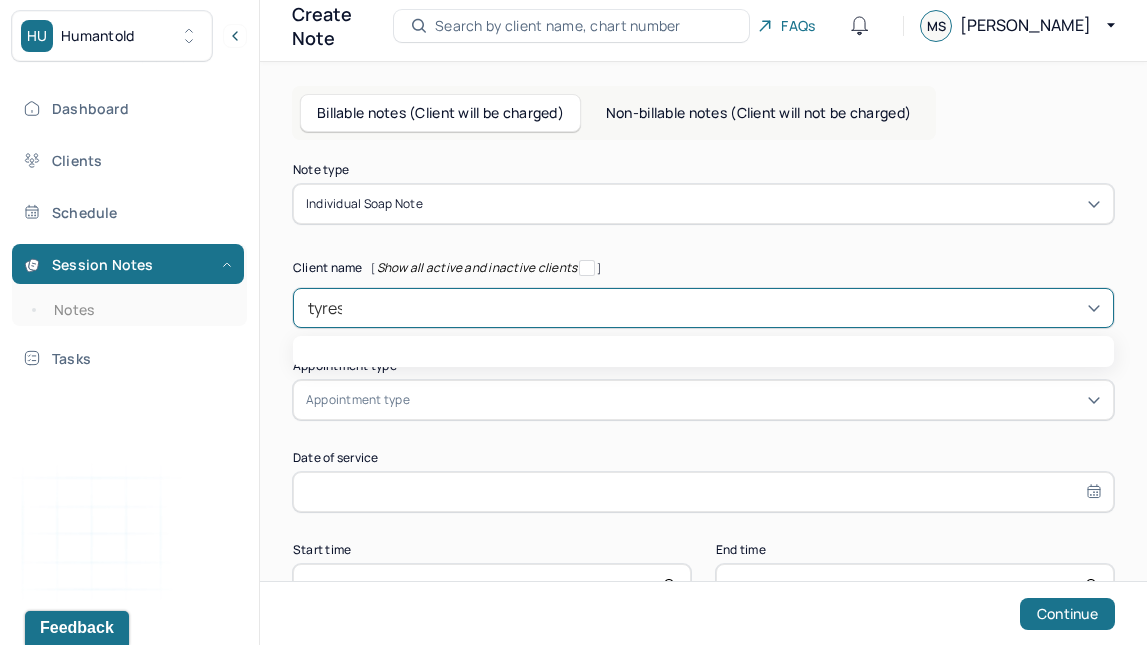 type on "tyrese" 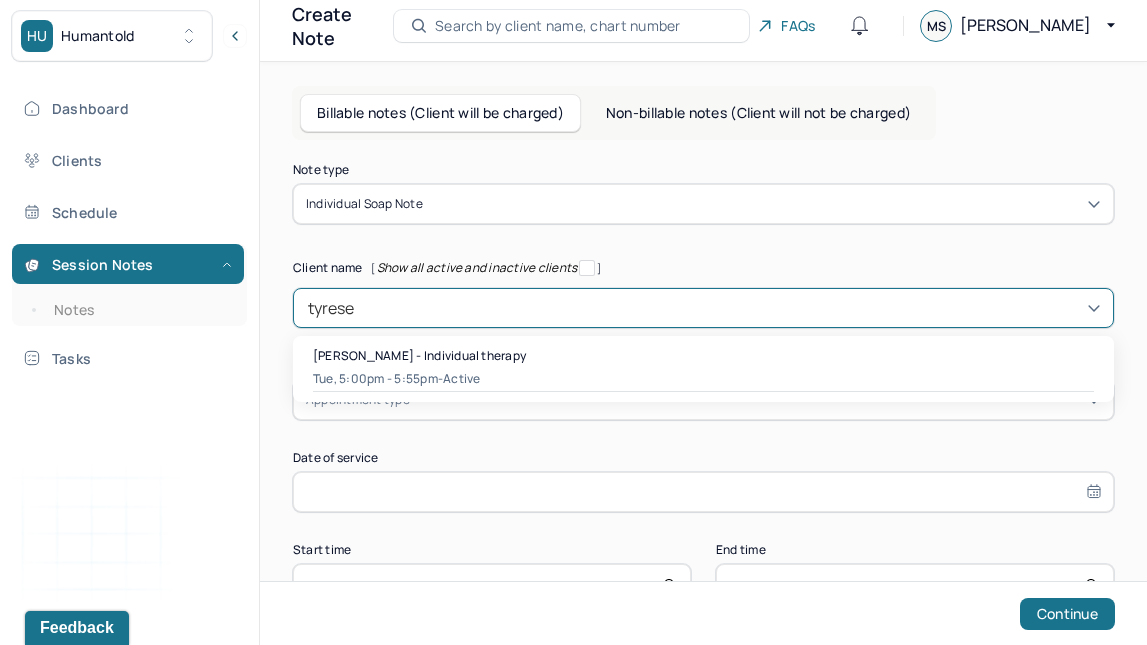 click on "[PERSON_NAME] - Individual therapy" at bounding box center (419, 355) 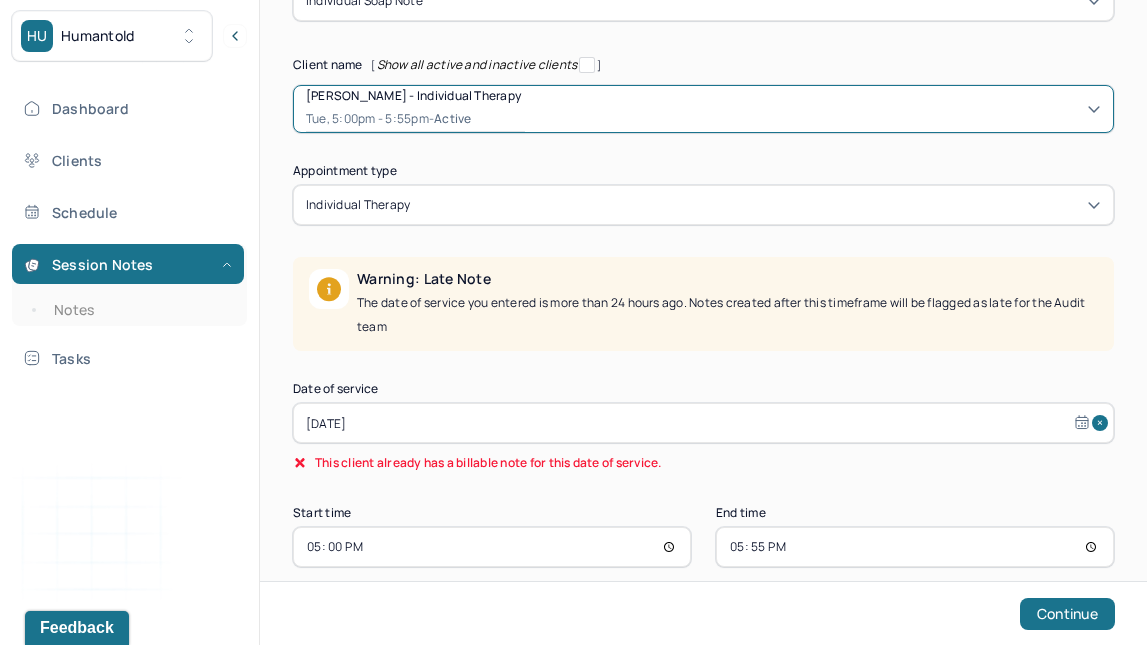 scroll, scrollTop: 240, scrollLeft: 0, axis: vertical 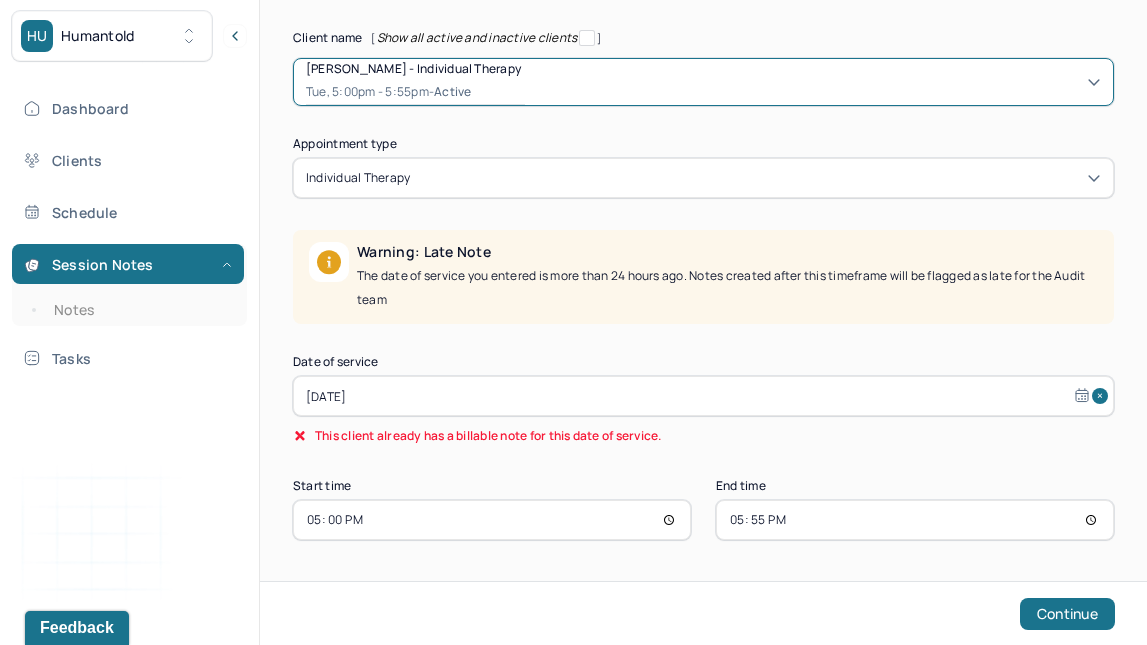 click on "[DATE]" at bounding box center [703, 396] 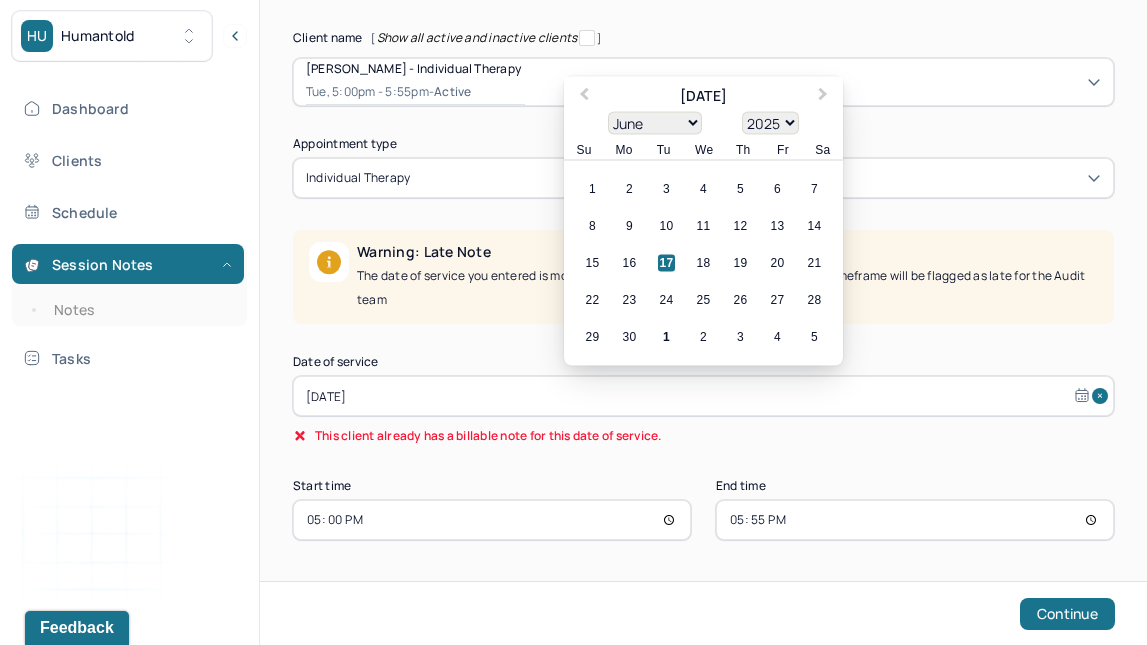 click on "1" at bounding box center [666, 337] 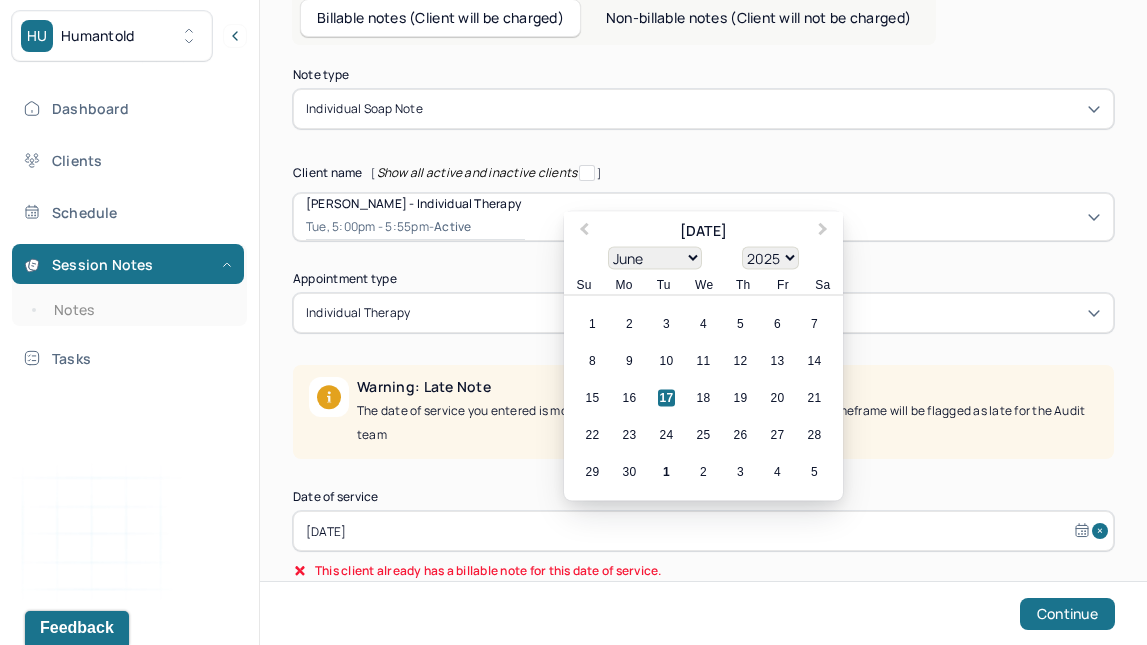 scroll, scrollTop: 82, scrollLeft: 0, axis: vertical 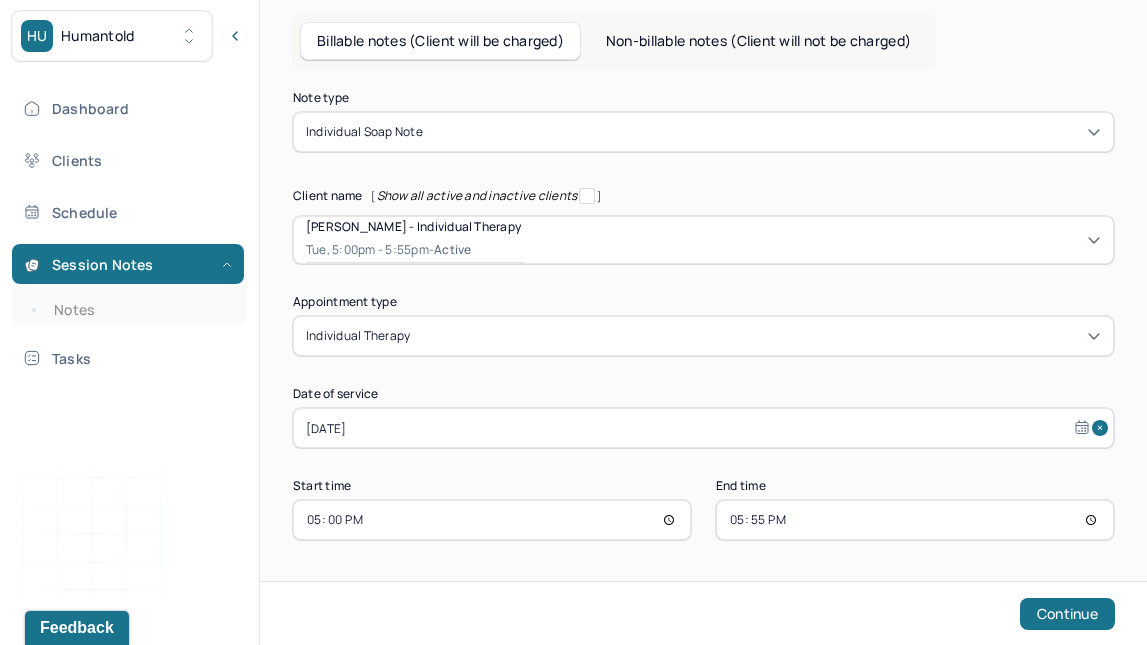 click on "Continue" at bounding box center [1067, 614] 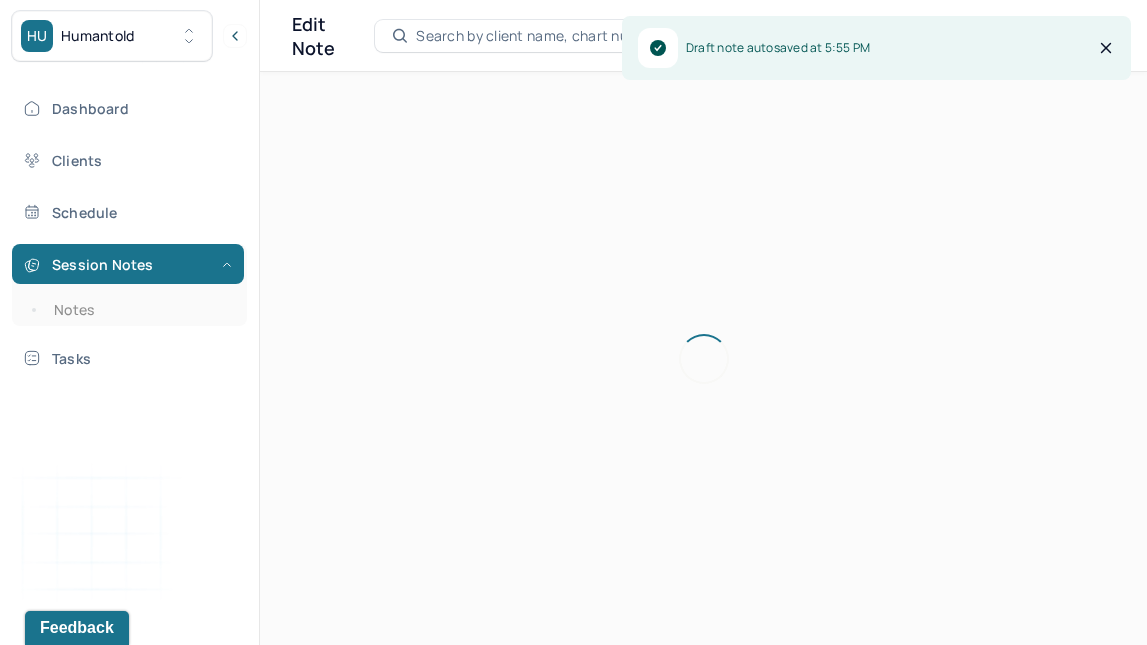 scroll, scrollTop: 0, scrollLeft: 0, axis: both 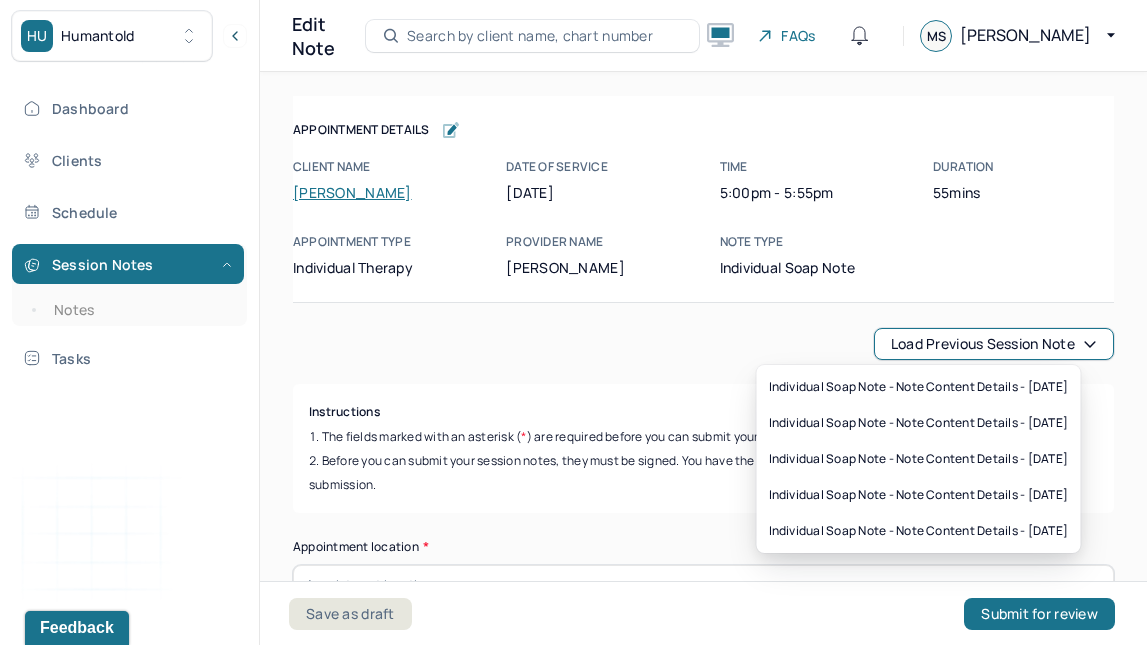 click on "Load previous session note" at bounding box center (994, 344) 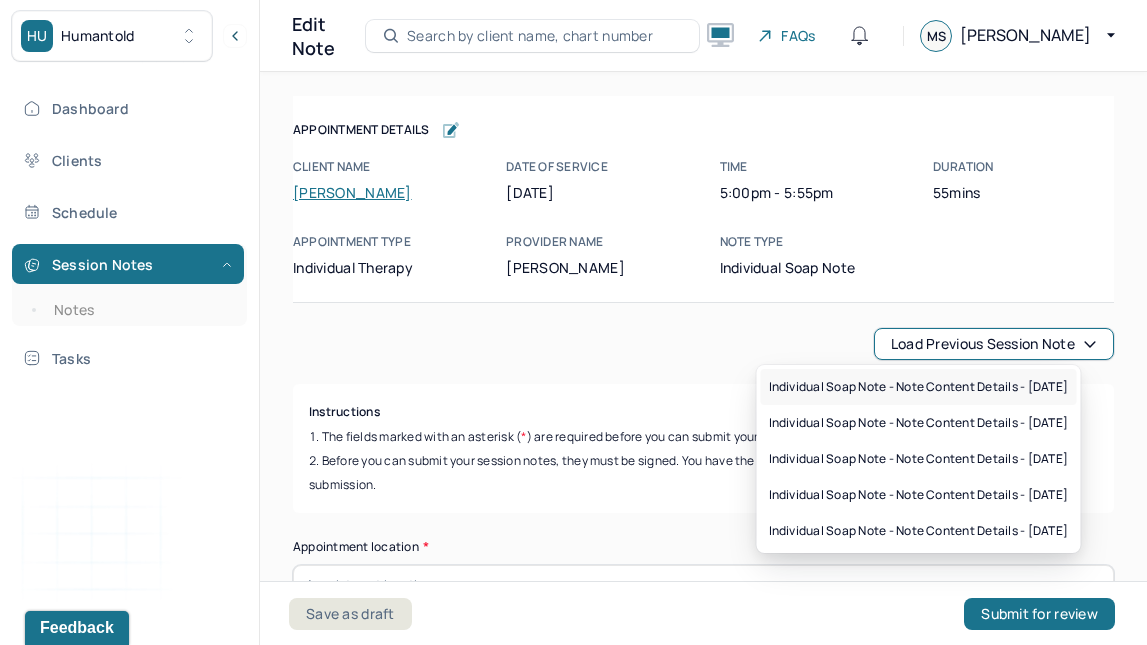 click on "Individual soap note   - Note content Details -   [DATE]" at bounding box center (919, 387) 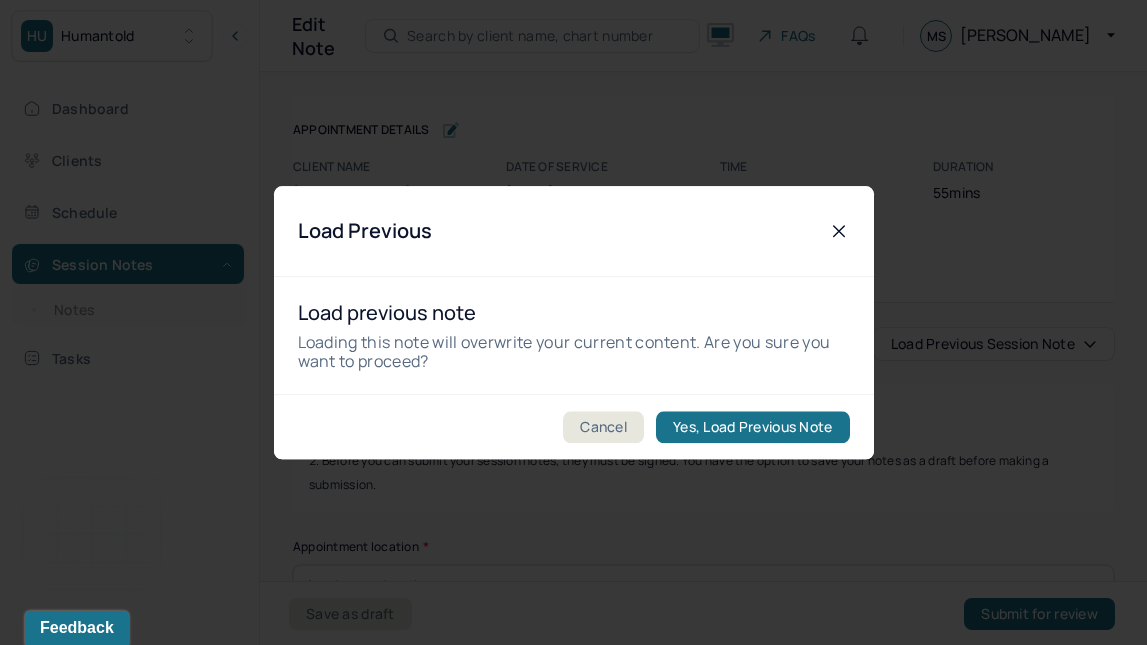 click on "Yes, Load Previous Note" at bounding box center (752, 427) 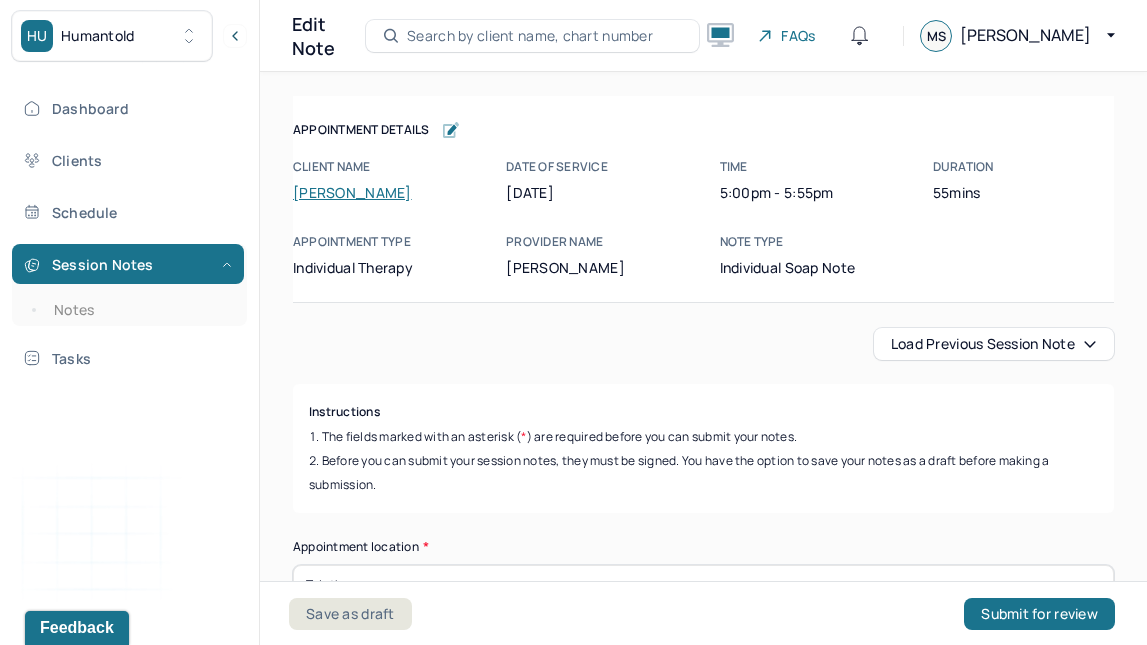 click on "Save as draft" at bounding box center [350, 614] 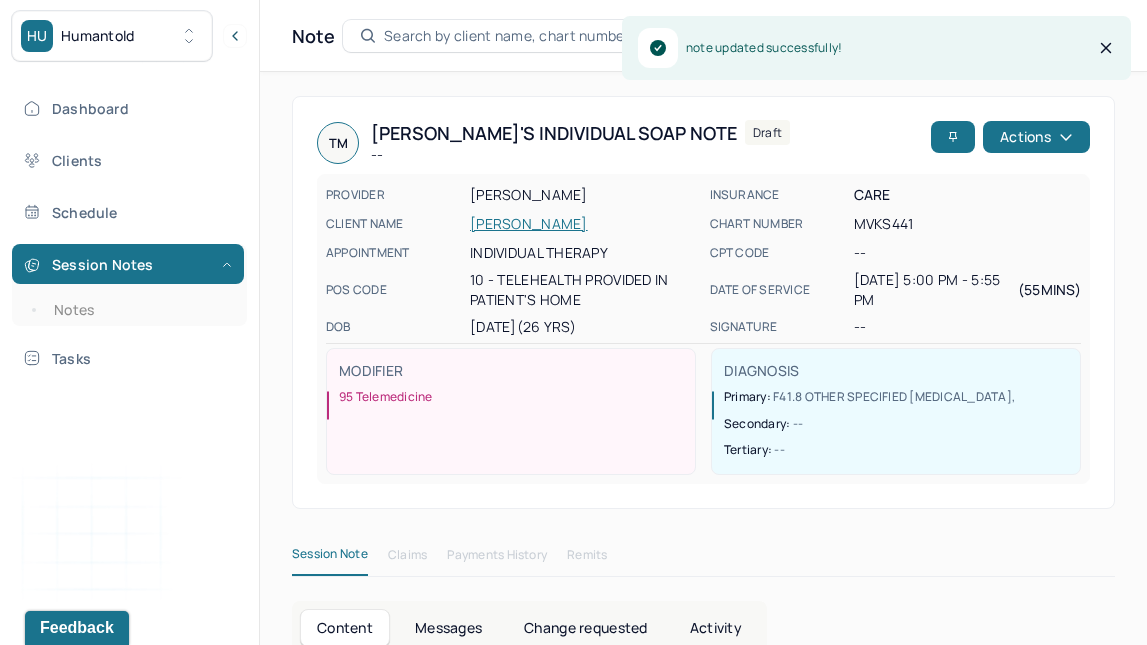 click on "Notes" at bounding box center (139, 310) 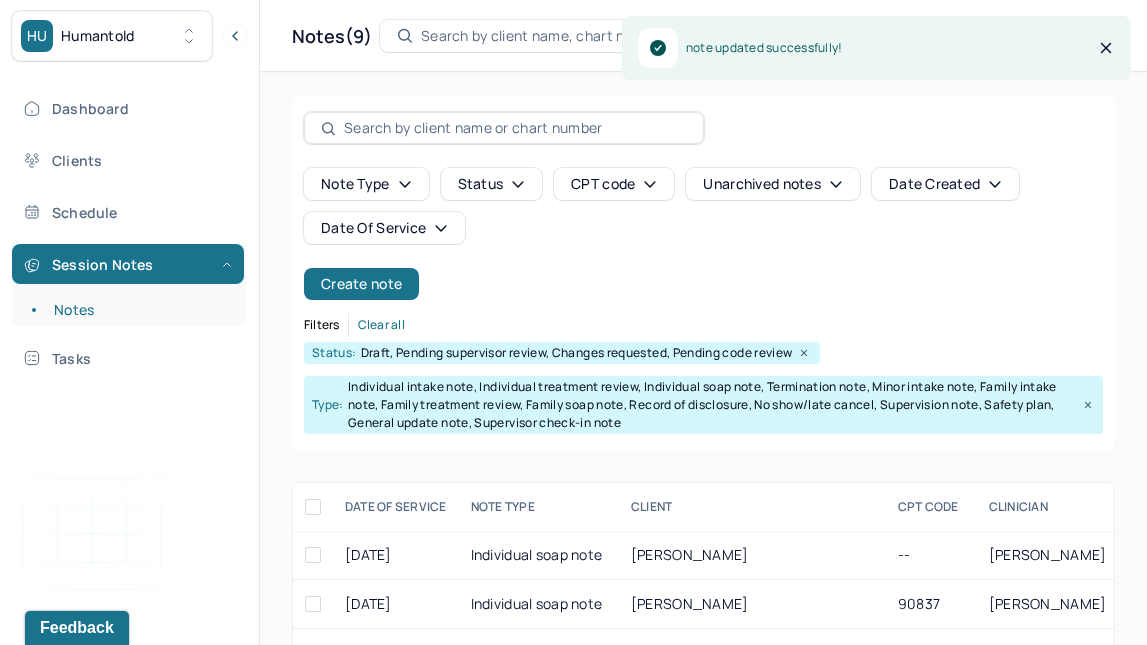 click on "Search by client name, chart number" at bounding box center (544, 36) 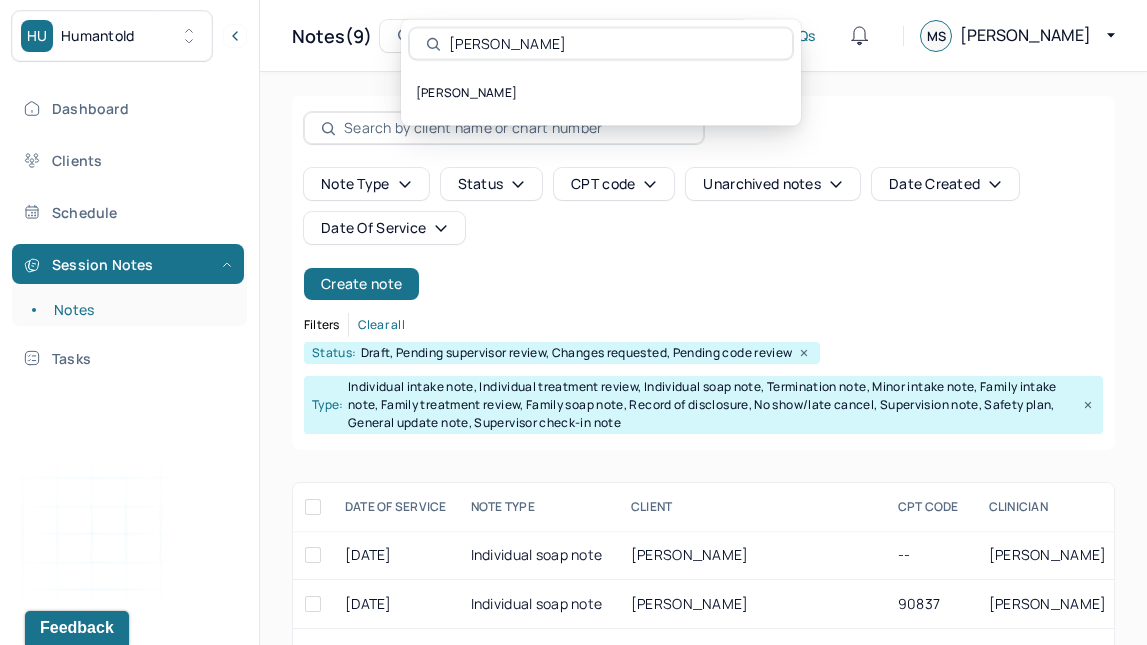 type on "[PERSON_NAME]" 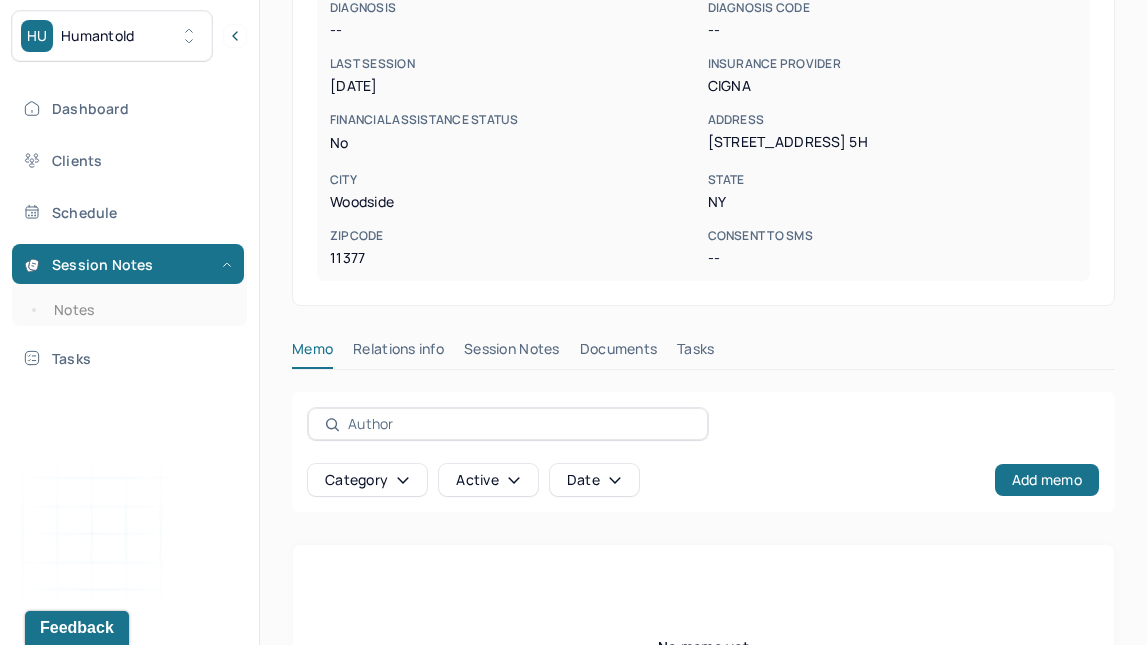 scroll, scrollTop: 475, scrollLeft: 0, axis: vertical 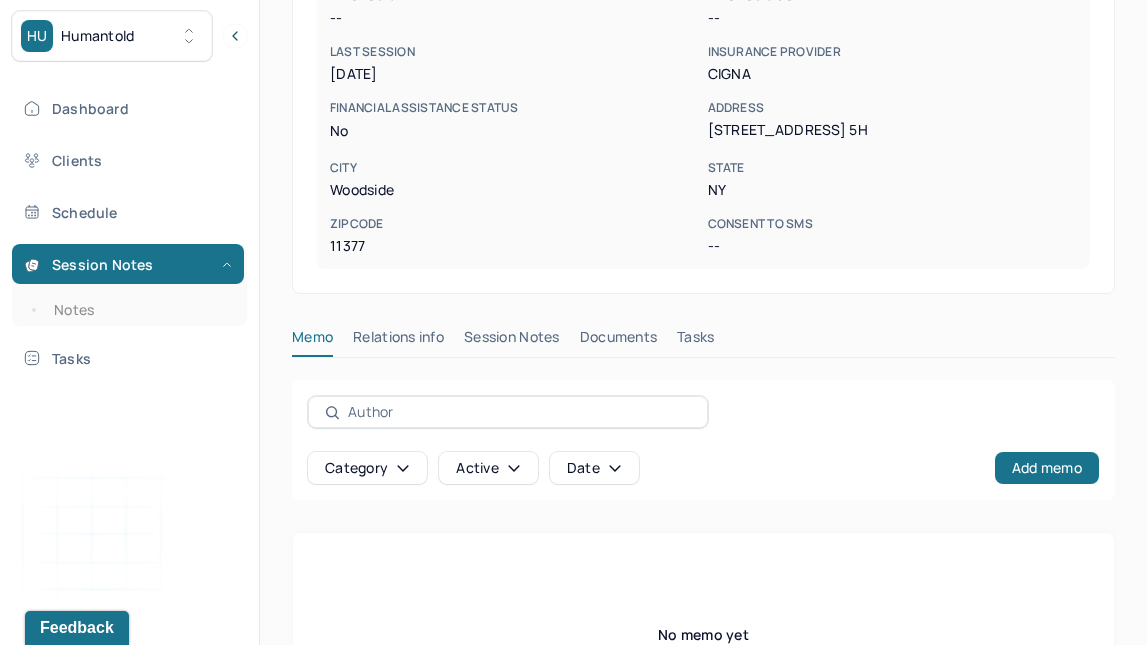 click on "Session Notes" at bounding box center [512, 341] 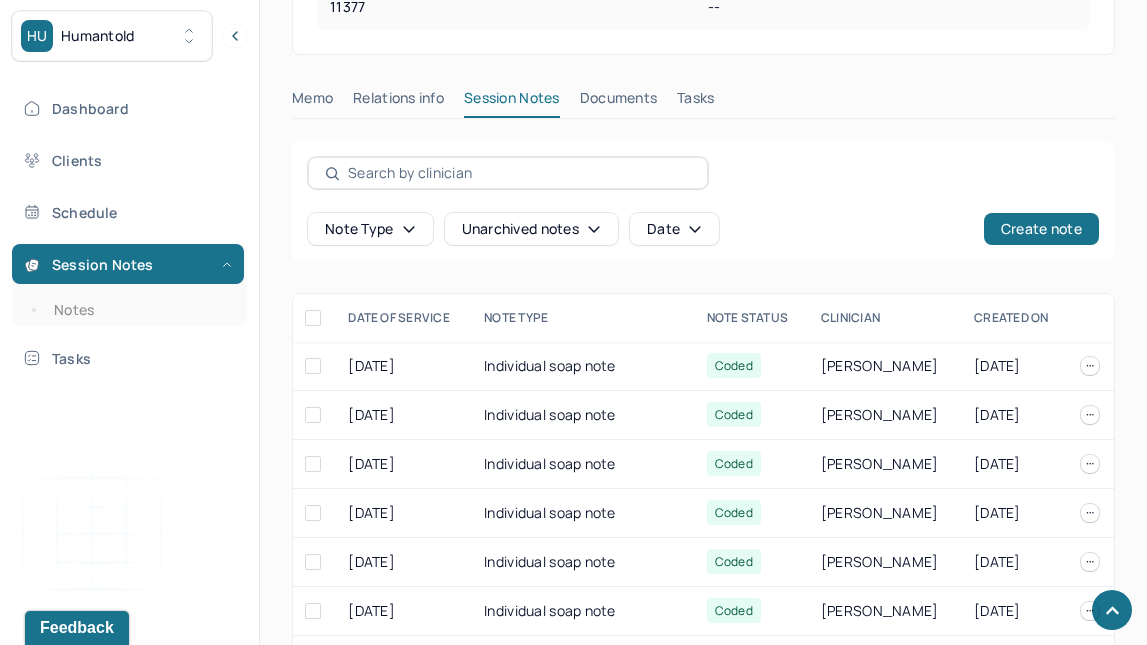 click on "Individual soap note" at bounding box center [583, 366] 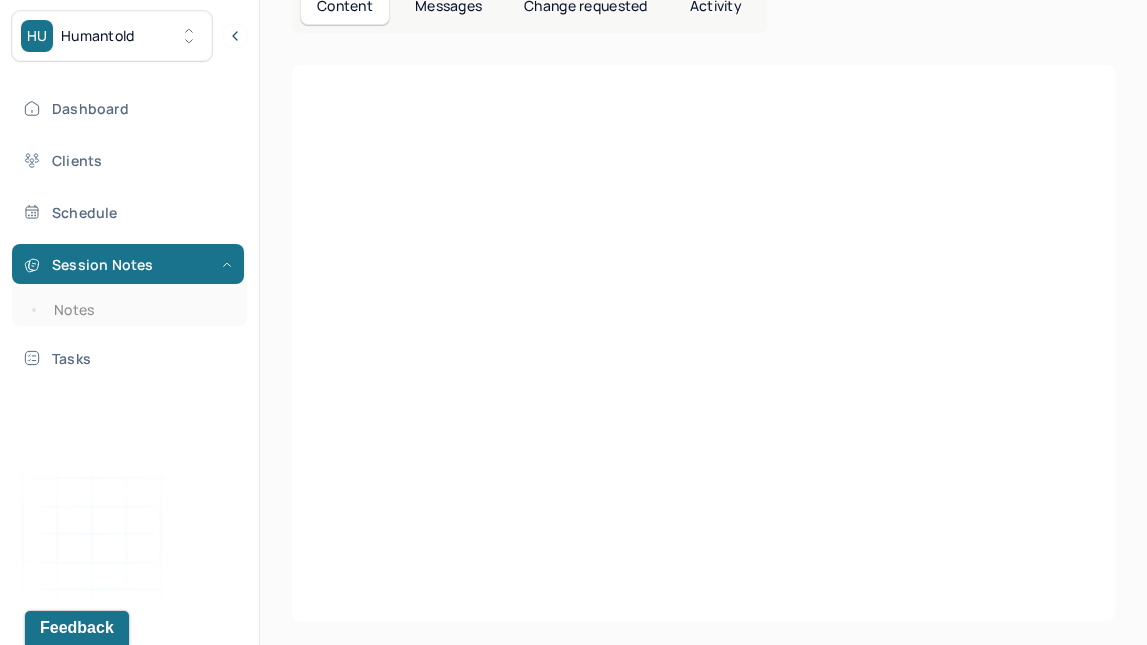click at bounding box center [703, 389] 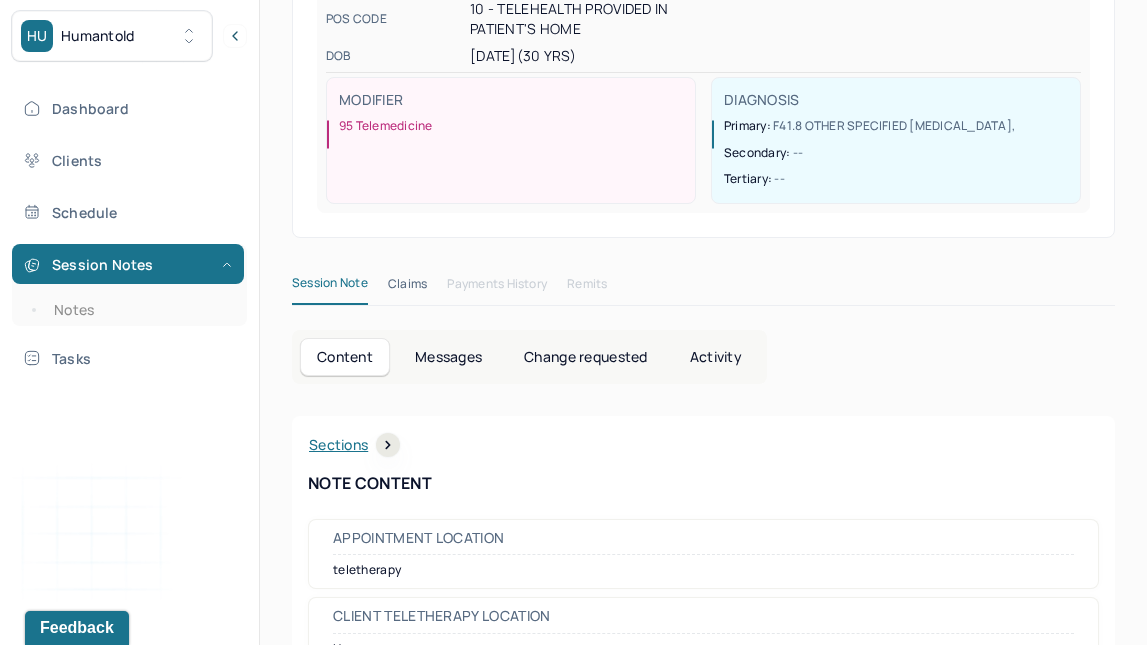 scroll, scrollTop: 0, scrollLeft: 0, axis: both 